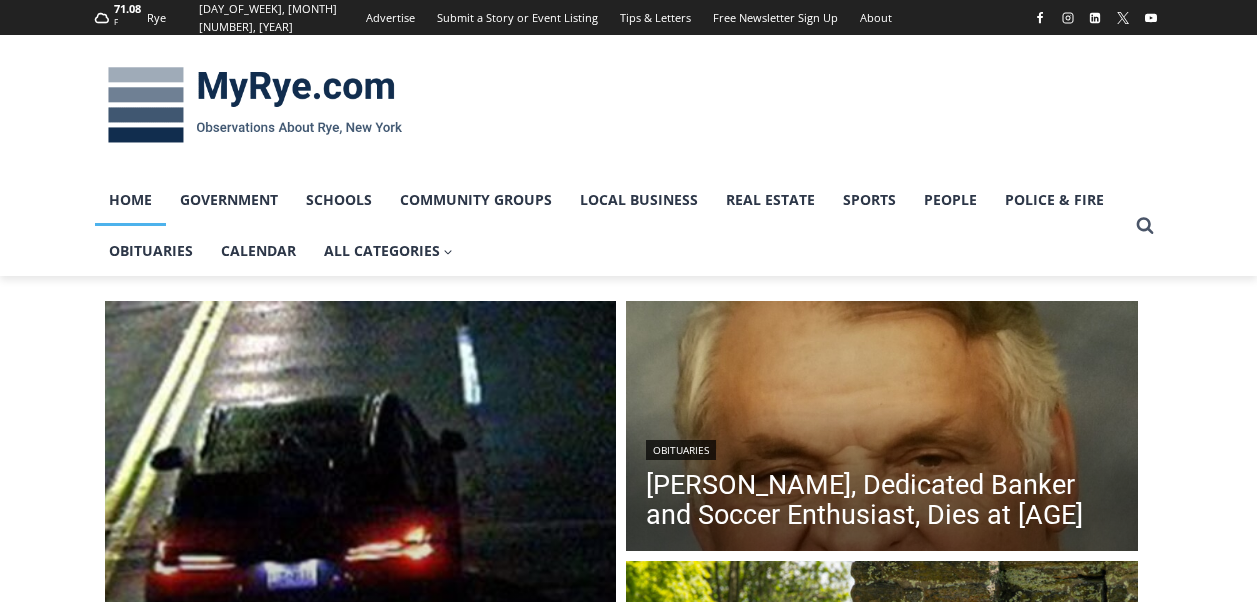 scroll, scrollTop: 0, scrollLeft: 0, axis: both 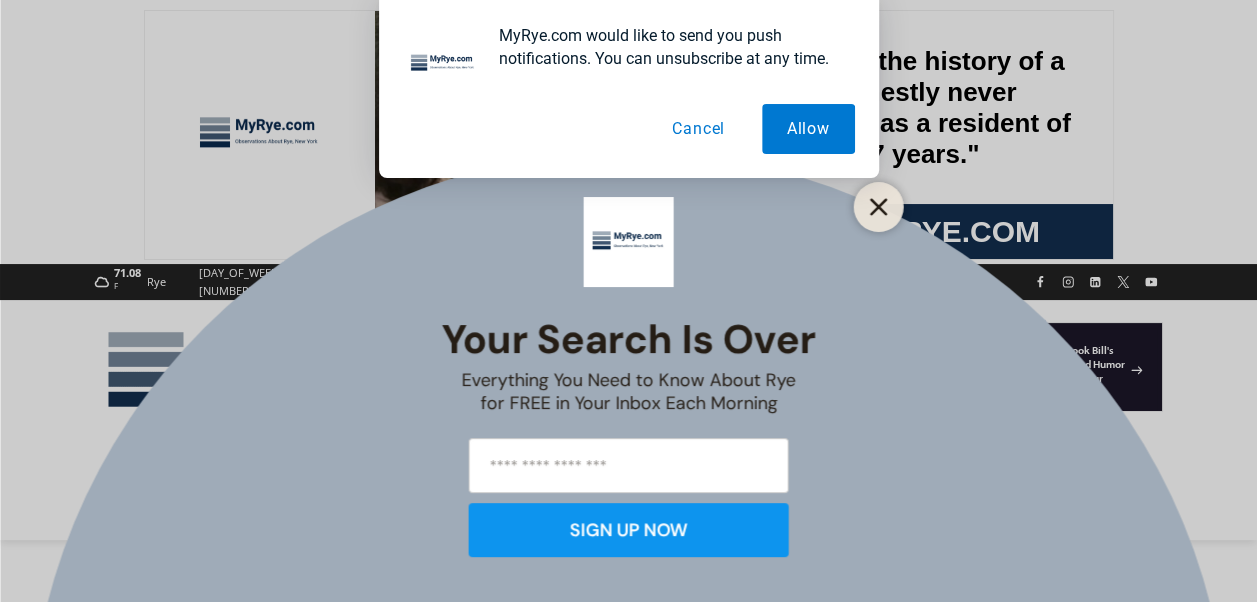 click 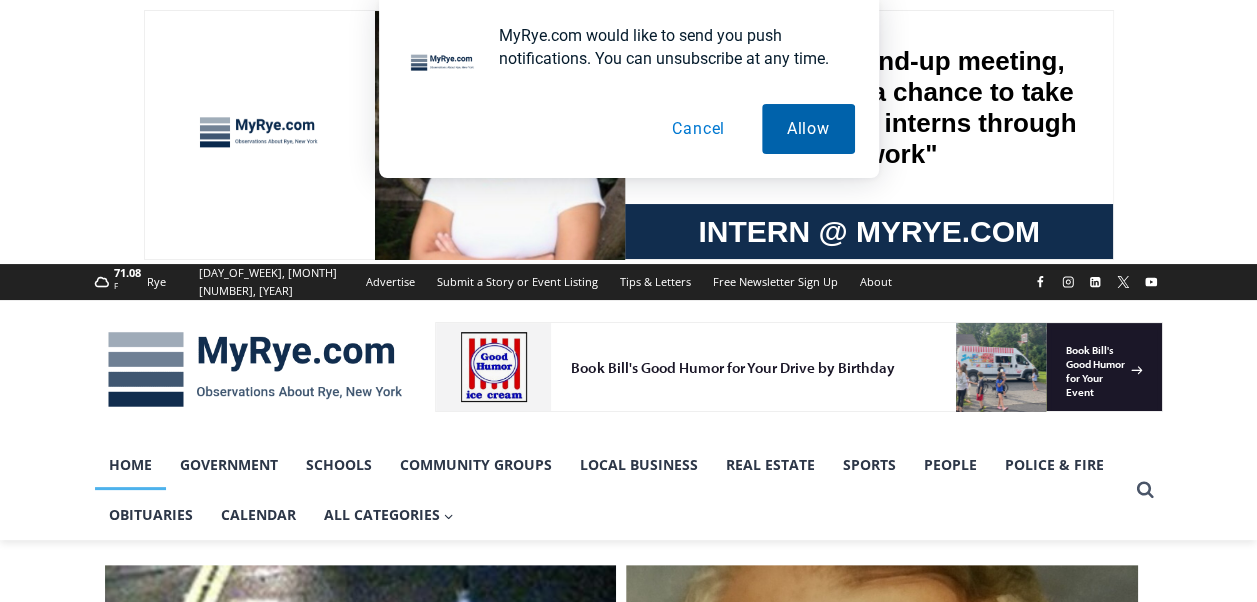 click on "Allow" at bounding box center [808, 129] 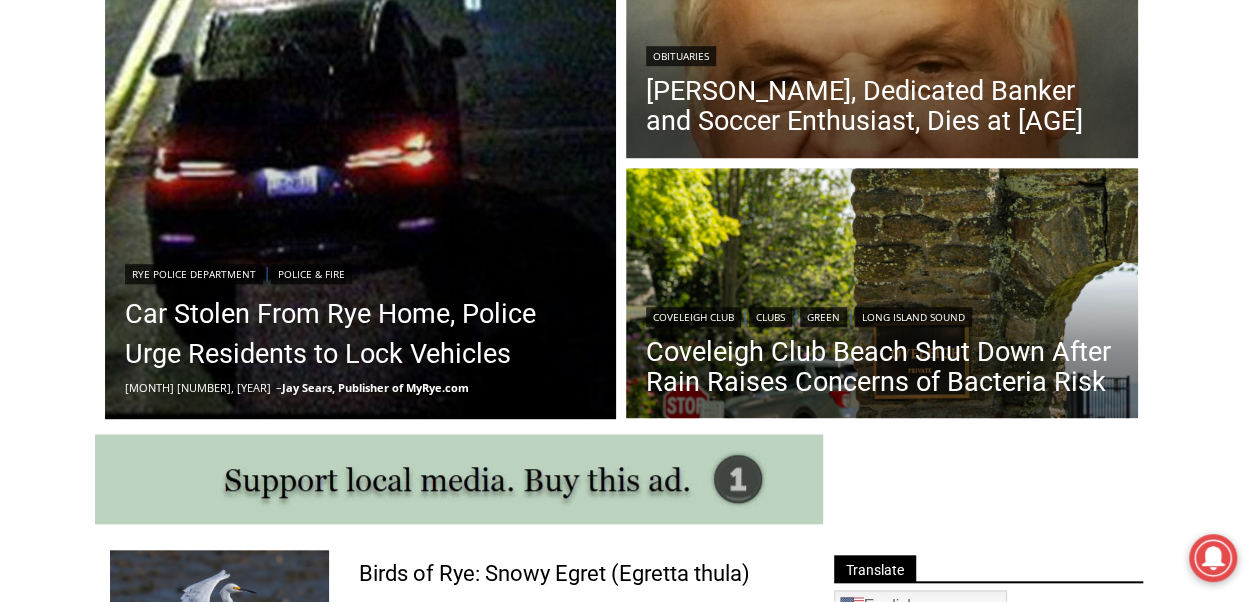 scroll, scrollTop: 500, scrollLeft: 0, axis: vertical 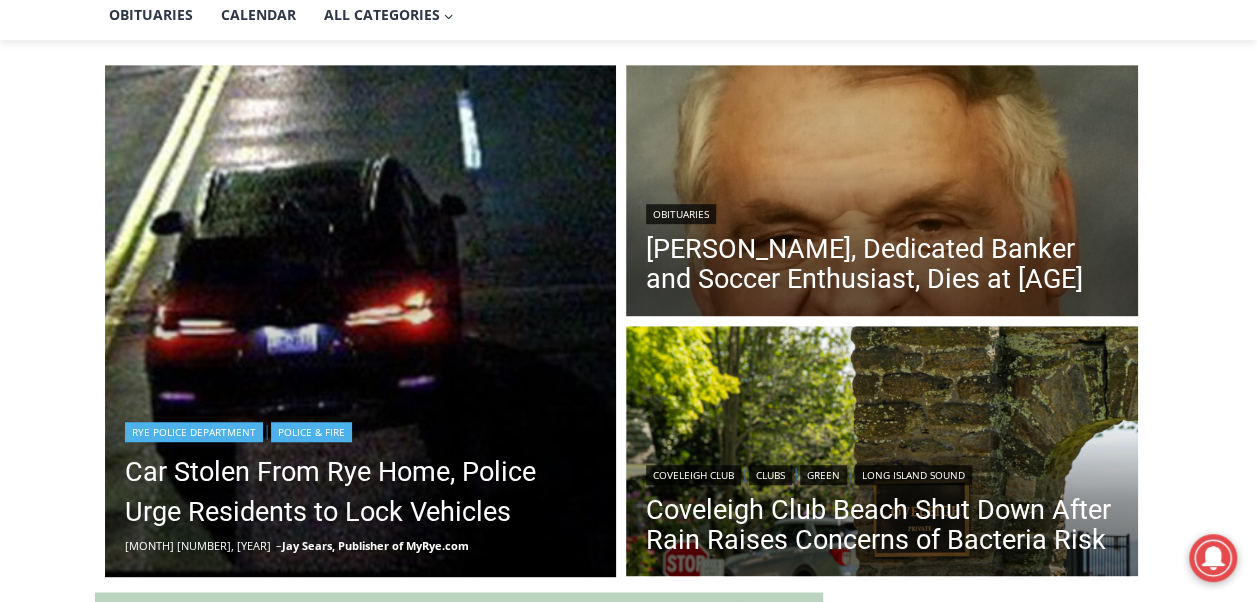 click at bounding box center [361, 321] 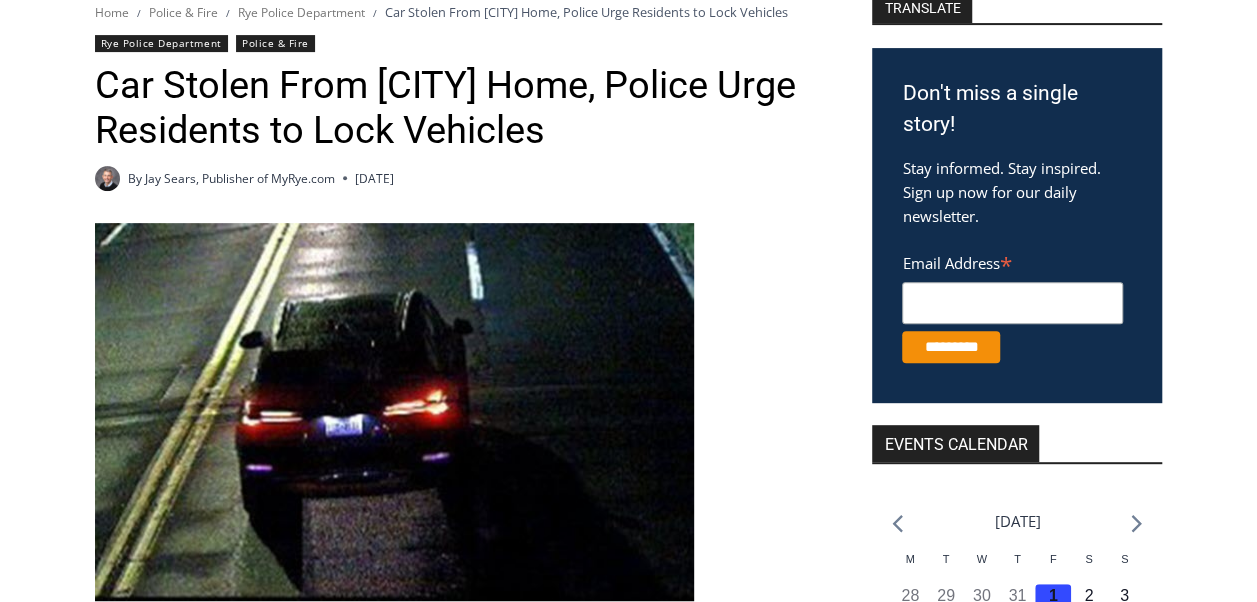 scroll, scrollTop: 0, scrollLeft: 0, axis: both 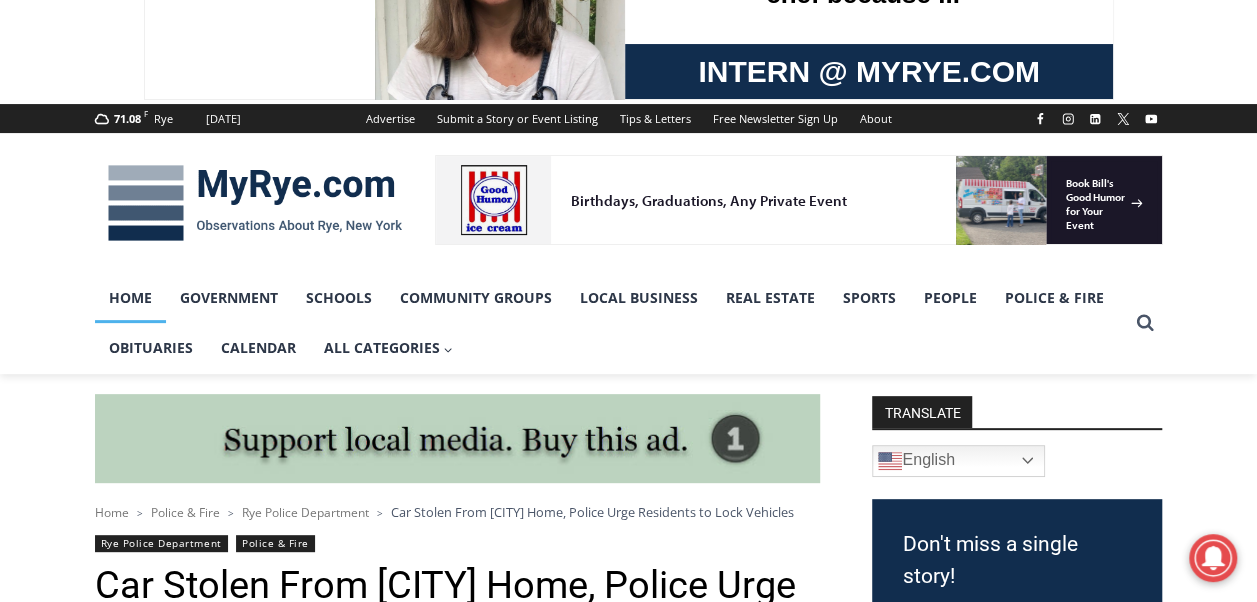 click on "Home" at bounding box center [130, 298] 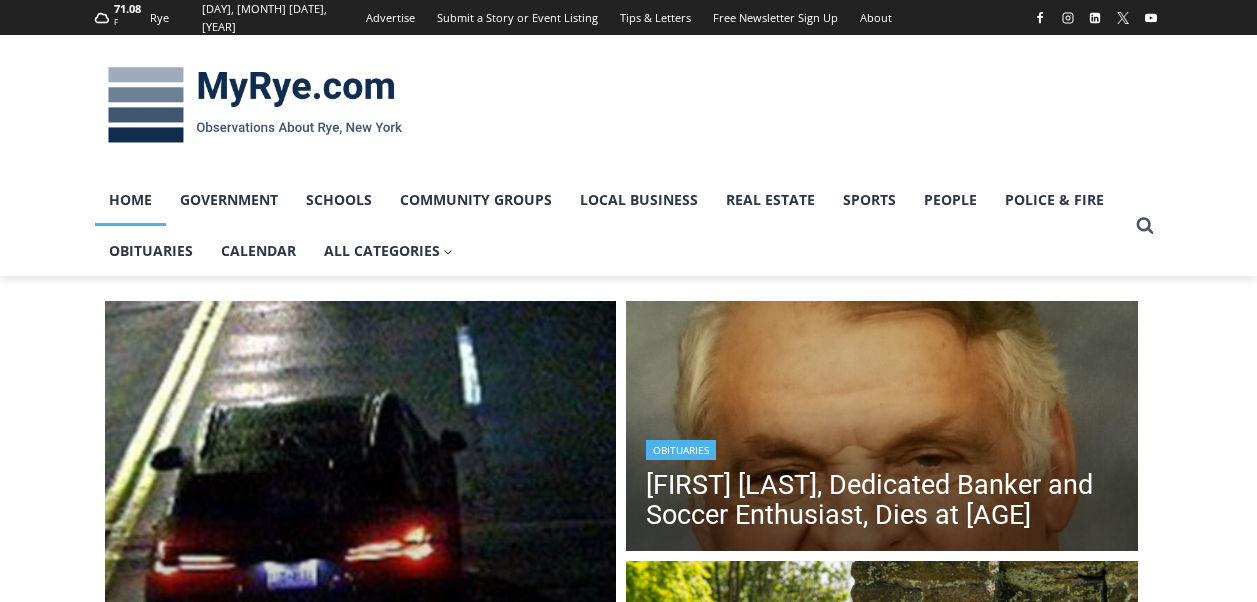 scroll, scrollTop: 0, scrollLeft: 0, axis: both 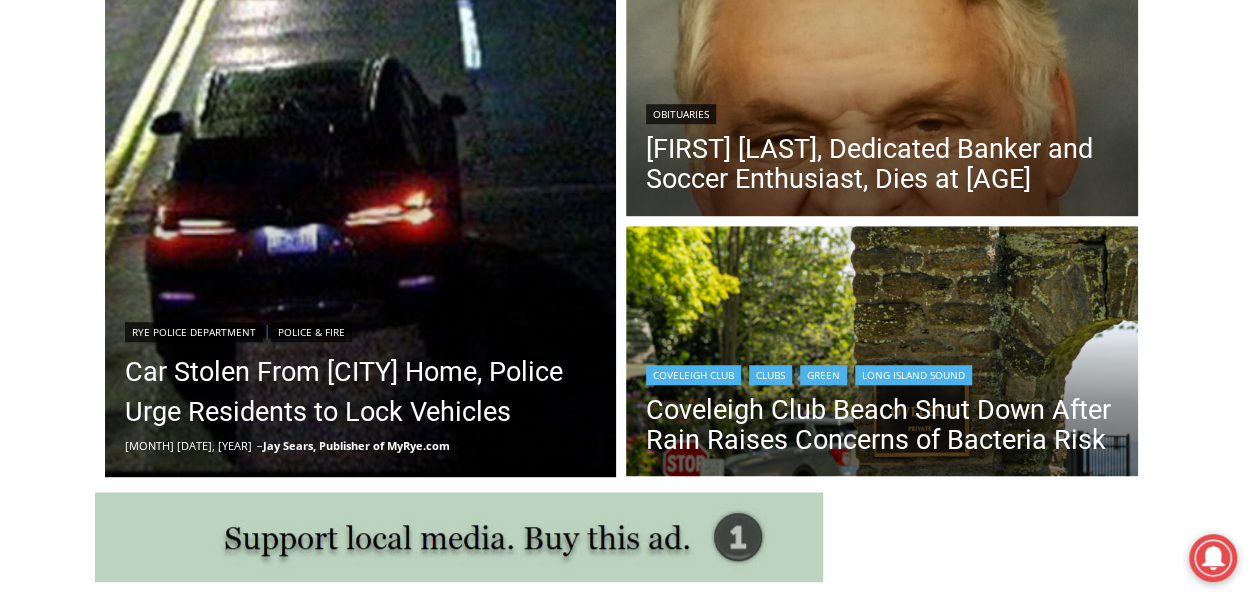 click on "Coveleigh Club  |  Clubs  |  Green  |  Long Island Sound Coveleigh Club Beach Shut Down After Rain Raises Concerns of Bacteria Risk" at bounding box center (882, 410) 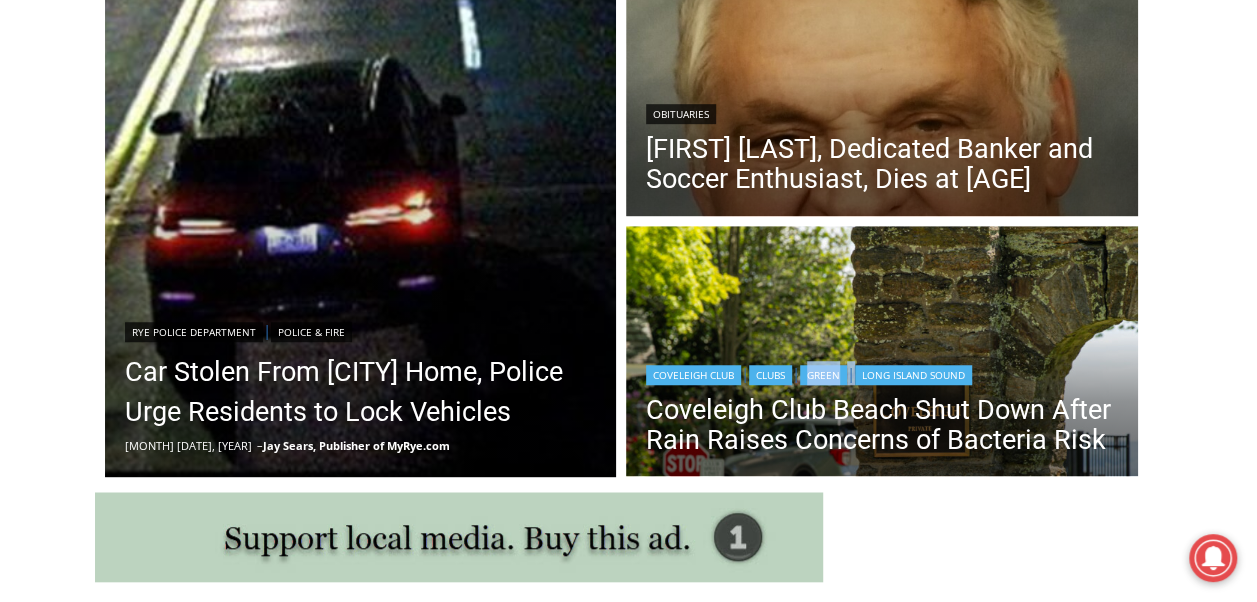 click on "Coveleigh Club  |  Clubs  |  Green  |  Long Island Sound Coveleigh Club Beach Shut Down After Rain Raises Concerns of Bacteria Risk" at bounding box center [882, 410] 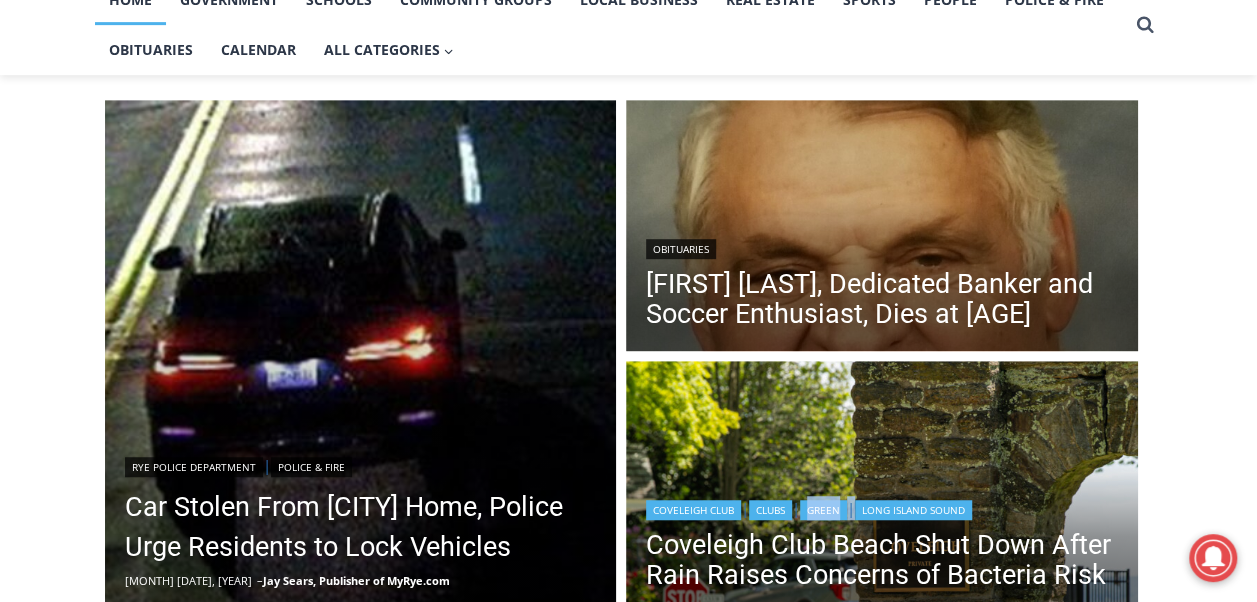 scroll, scrollTop: 600, scrollLeft: 0, axis: vertical 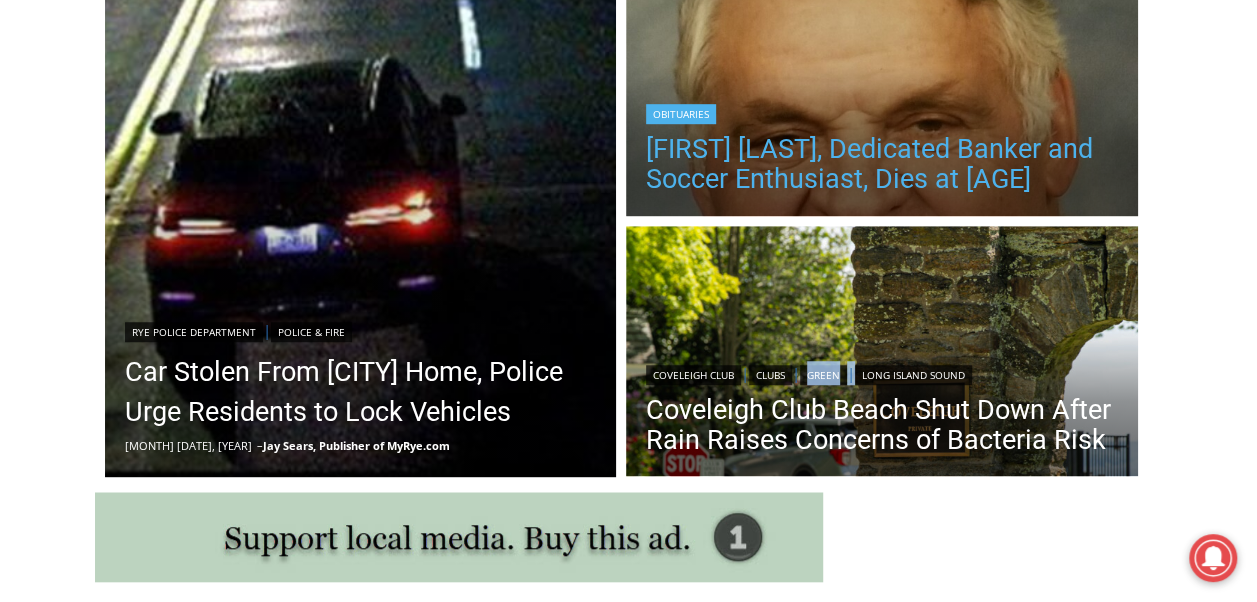 click on "[FIRST] [LAST], Dedicated Banker and Soccer Enthusiast, Dies at [AGE]" at bounding box center [882, 164] 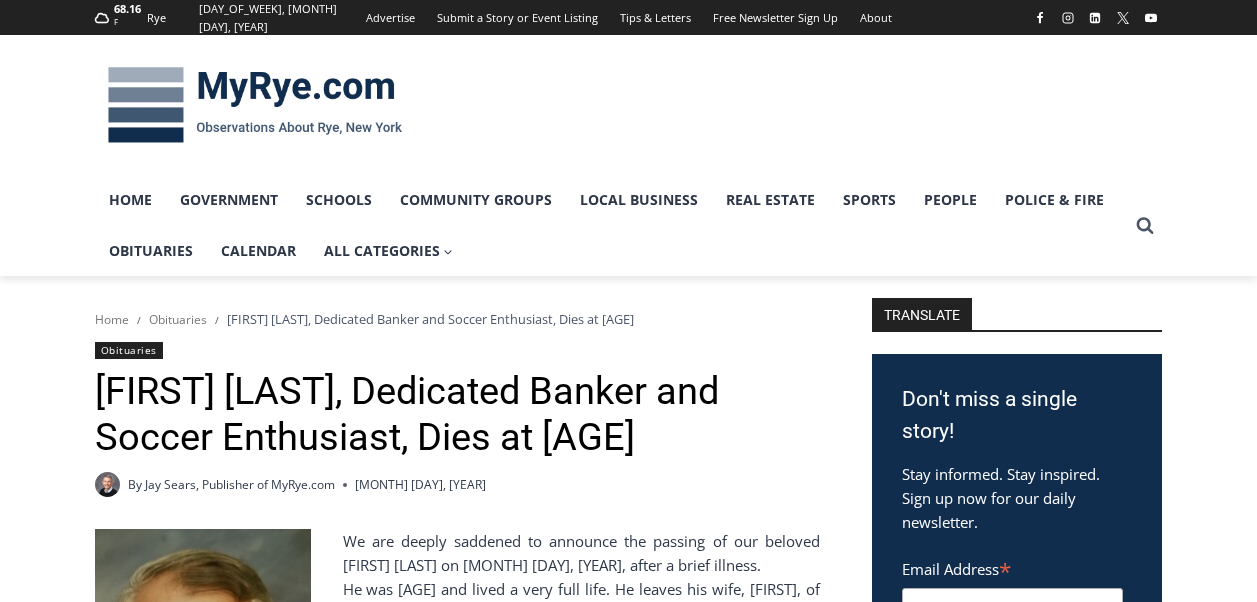 scroll, scrollTop: 0, scrollLeft: 0, axis: both 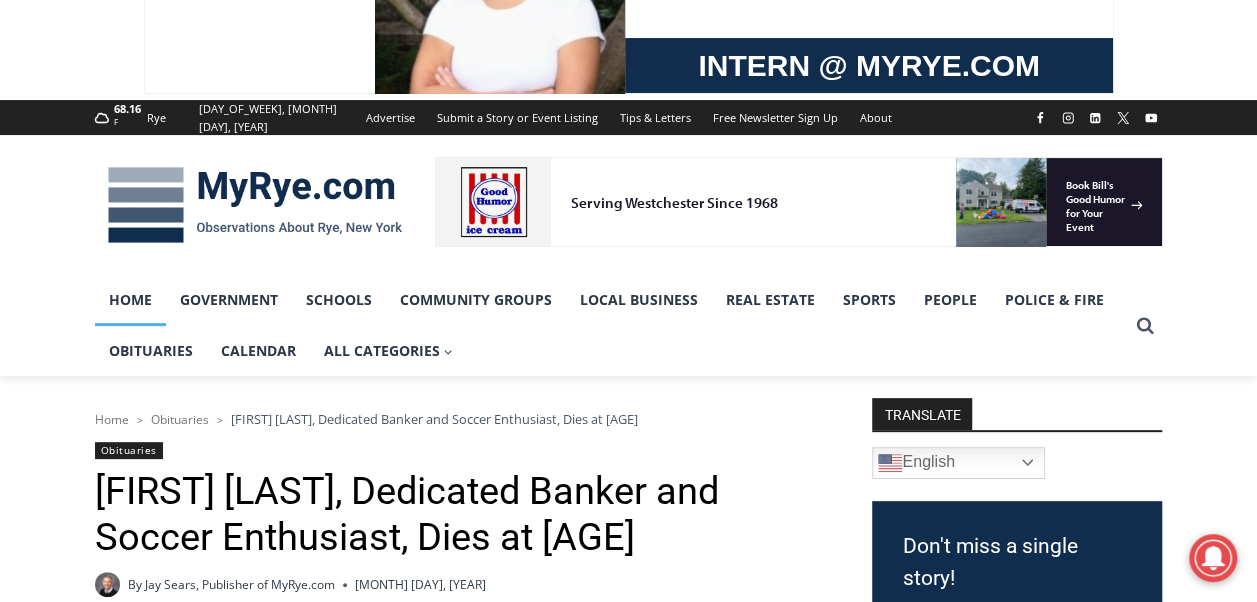 click on "Home" at bounding box center (130, 300) 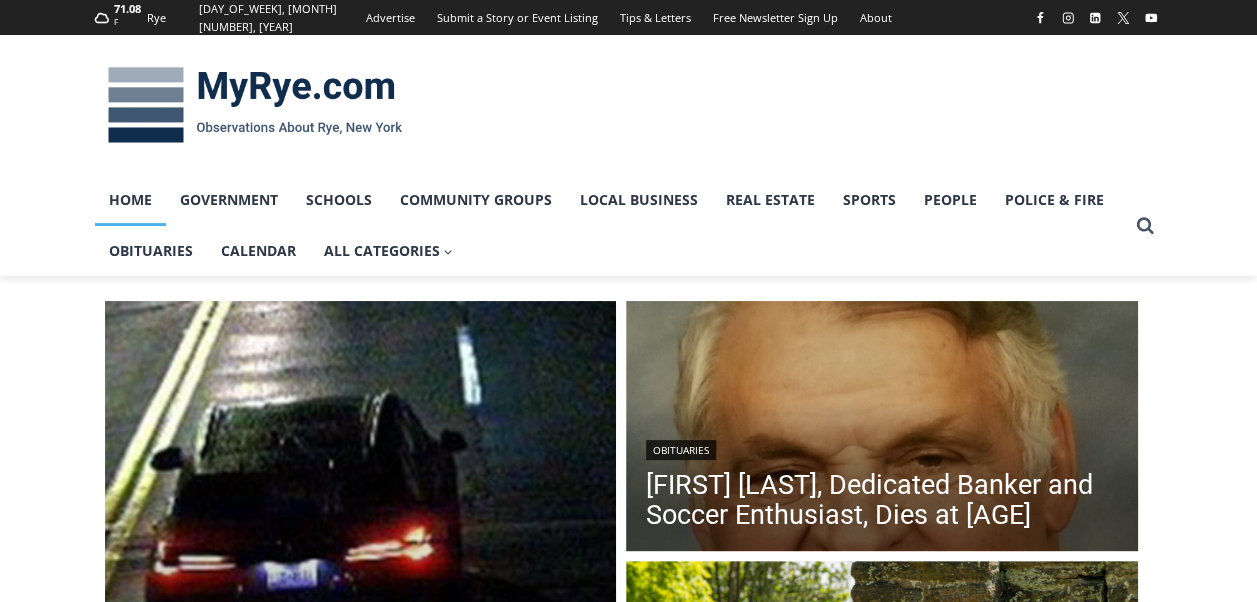 scroll, scrollTop: 156, scrollLeft: 0, axis: vertical 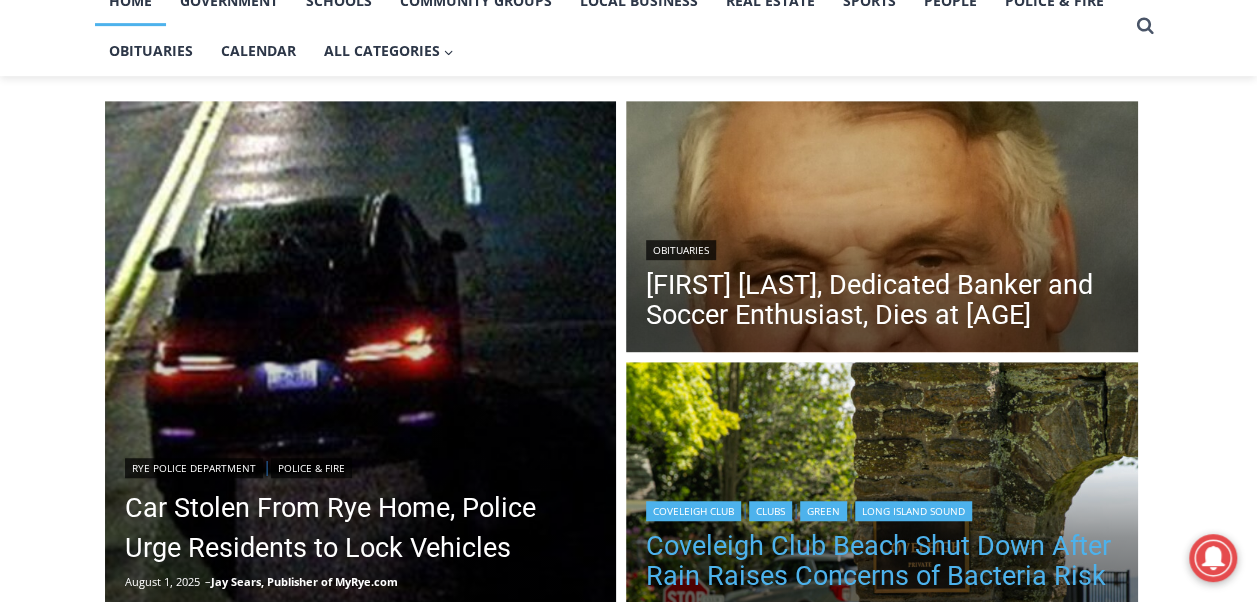 click on "Coveleigh Club Beach Shut Down After Rain Raises Concerns of Bacteria Risk" at bounding box center [882, 561] 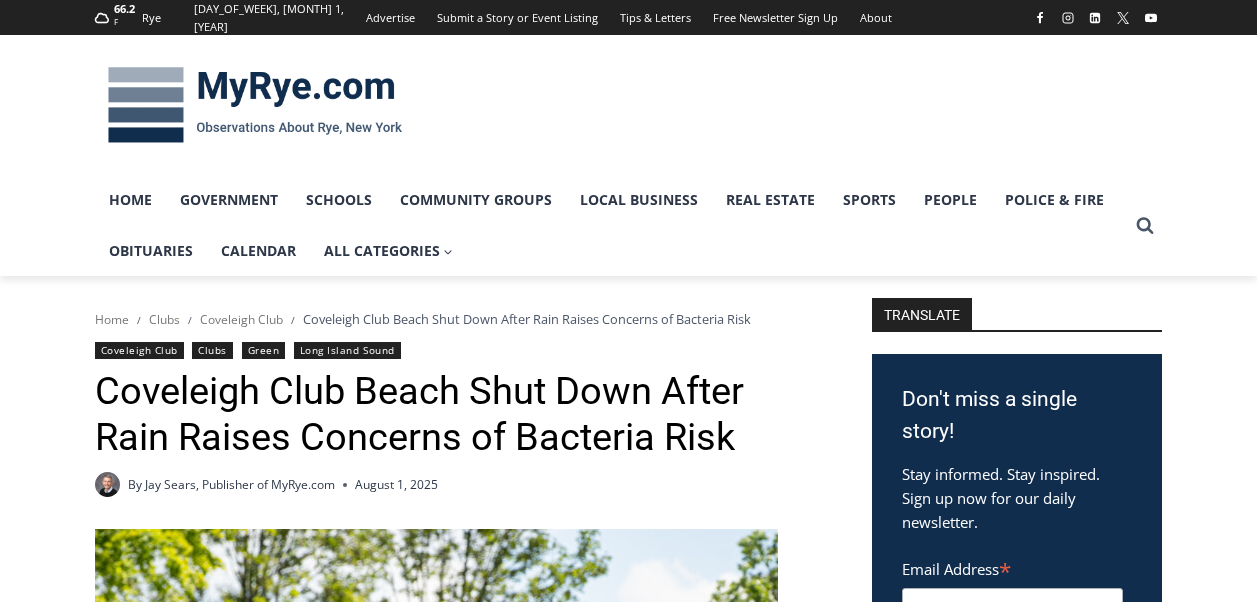 scroll, scrollTop: 0, scrollLeft: 0, axis: both 